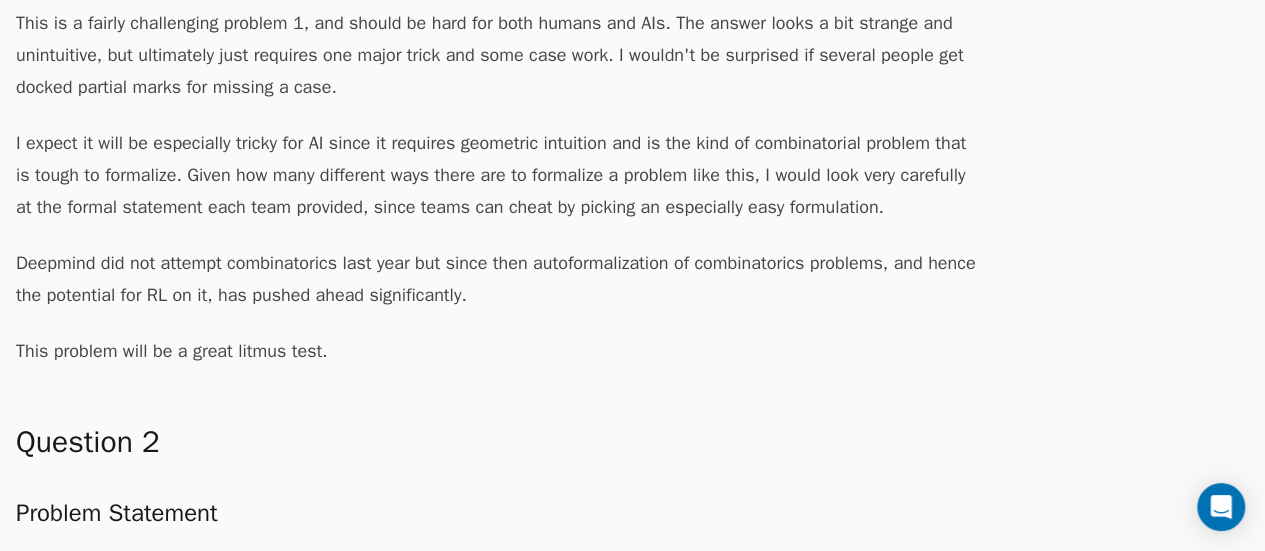 scroll, scrollTop: 2520, scrollLeft: 0, axis: vertical 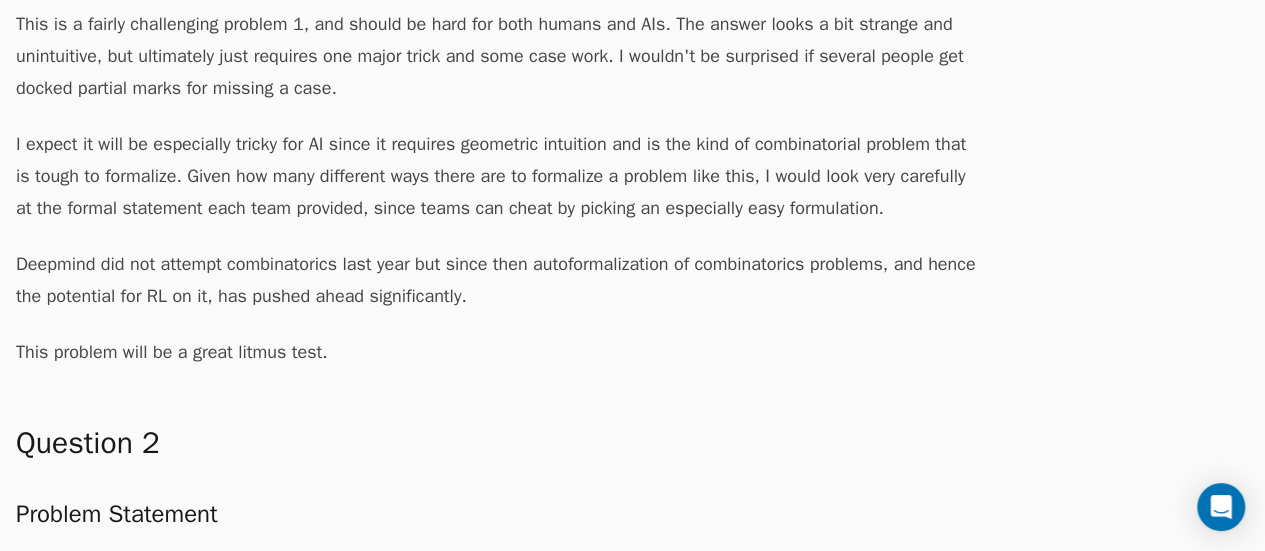 click on "Question 1
Problem Statement
A line in the plane is called  s u n n y sunny s u nn y  if it is not parallel to any of the  x x x –axis, the  y y y –axis, or the line  x + y = 0 x+y=0 x + y = 0 .
Let  n ≥ 3 n\ge3 n ≥ 3  be a given integer. Determine all nonnegative integers  k k k  such that there exist  n n n  distinct lines in the plane satisfying both of the following:
for all positive integers  a a a  and  b b b  with  a + b ≤ n + 1 a+b\le n+1 a + b ≤ n + 1 , the point  ( a , b ) (a,b) ( a , b )  lies on at least one of the lines; and
exactly  k k k  of the  n n n  lines are sunny.
Resources
Solution video
AoPS thread
LLM Responses  (None of the major LLMs get the right answer)
Analysis
This is a fairly challenging problem 1, and should be hard for both humans and AIs.  The answer looks a bit strange and unintuitive, but ultimately just requires one major trick and some case work.  I wouldn't be surprised if several people get docked partial marks for missing a case." at bounding box center (496, -102) 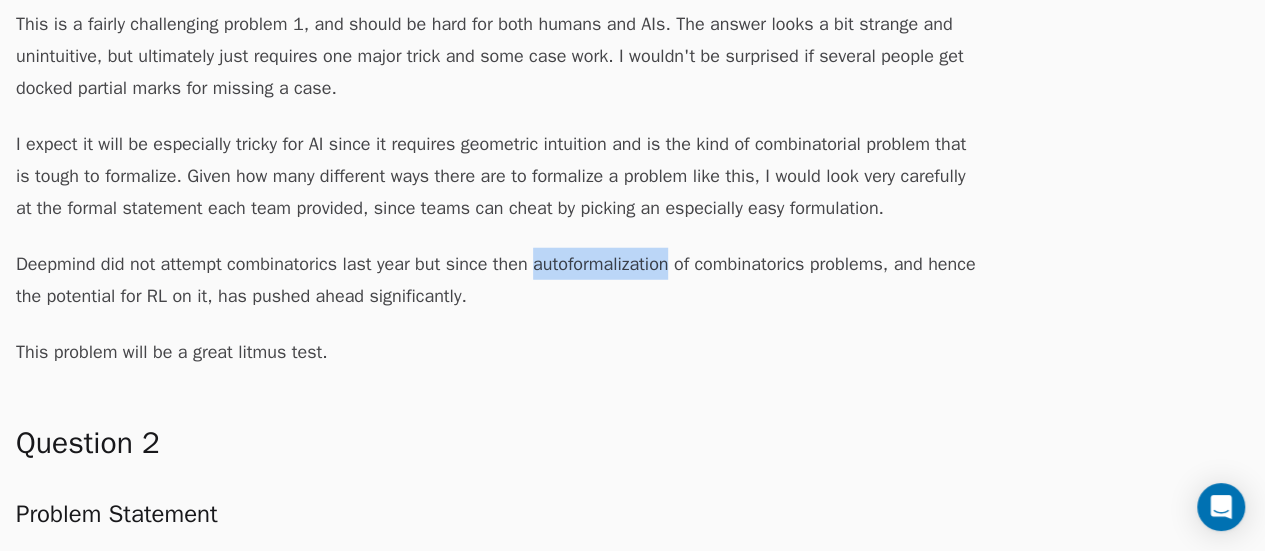 click on "Question 1
Problem Statement
A line in the plane is called  s u n n y sunny s u nn y  if it is not parallel to any of the  x x x –axis, the  y y y –axis, or the line  x + y = 0 x+y=0 x + y = 0 .
Let  n ≥ 3 n\ge3 n ≥ 3  be a given integer. Determine all nonnegative integers  k k k  such that there exist  n n n  distinct lines in the plane satisfying both of the following:
for all positive integers  a a a  and  b b b  with  a + b ≤ n + 1 a+b\le n+1 a + b ≤ n + 1 , the point  ( a , b ) (a,b) ( a , b )  lies on at least one of the lines; and
exactly  k k k  of the  n n n  lines are sunny.
Resources
Solution video
AoPS thread
LLM Responses  (None of the major LLMs get the right answer)
Analysis
This is a fairly challenging problem 1, and should be hard for both humans and AIs.  The answer looks a bit strange and unintuitive, but ultimately just requires one major trick and some case work.  I wouldn't be surprised if several people get docked partial marks for missing a case." at bounding box center (496, -102) 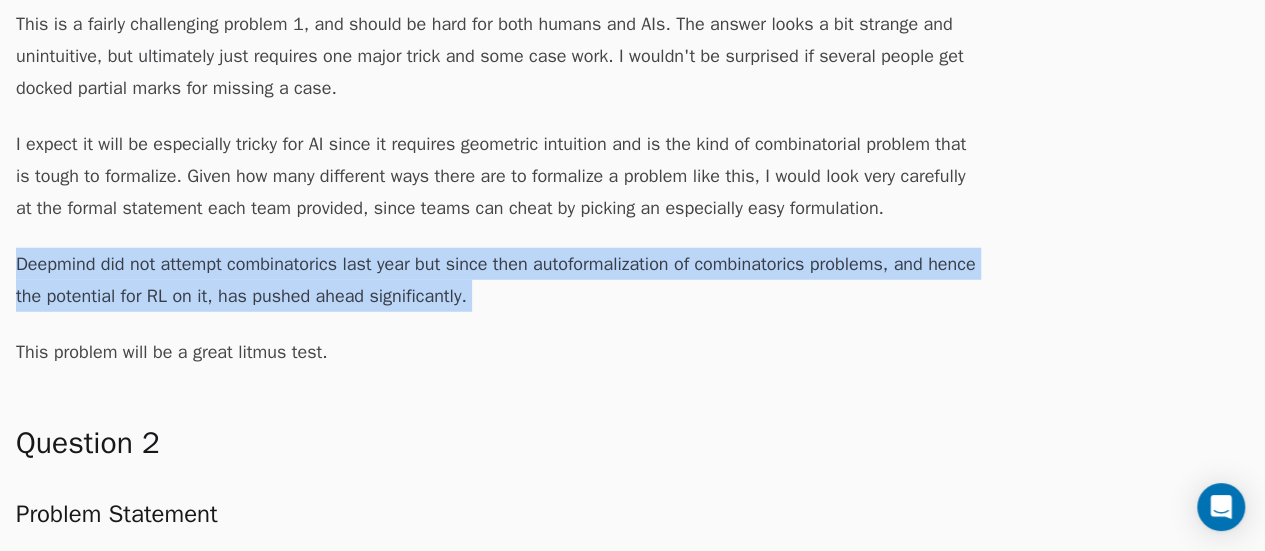 click on "Question 1
Problem Statement
A line in the plane is called  s u n n y sunny s u nn y  if it is not parallel to any of the  x x x –axis, the  y y y –axis, or the line  x + y = 0 x+y=0 x + y = 0 .
Let  n ≥ 3 n\ge3 n ≥ 3  be a given integer. Determine all nonnegative integers  k k k  such that there exist  n n n  distinct lines in the plane satisfying both of the following:
for all positive integers  a a a  and  b b b  with  a + b ≤ n + 1 a+b\le n+1 a + b ≤ n + 1 , the point  ( a , b ) (a,b) ( a , b )  lies on at least one of the lines; and
exactly  k k k  of the  n n n  lines are sunny.
Resources
Solution video
AoPS thread
LLM Responses  (None of the major LLMs get the right answer)
Analysis
This is a fairly challenging problem 1, and should be hard for both humans and AIs.  The answer looks a bit strange and unintuitive, but ultimately just requires one major trick and some case work.  I wouldn't be surprised if several people get docked partial marks for missing a case." at bounding box center [496, -102] 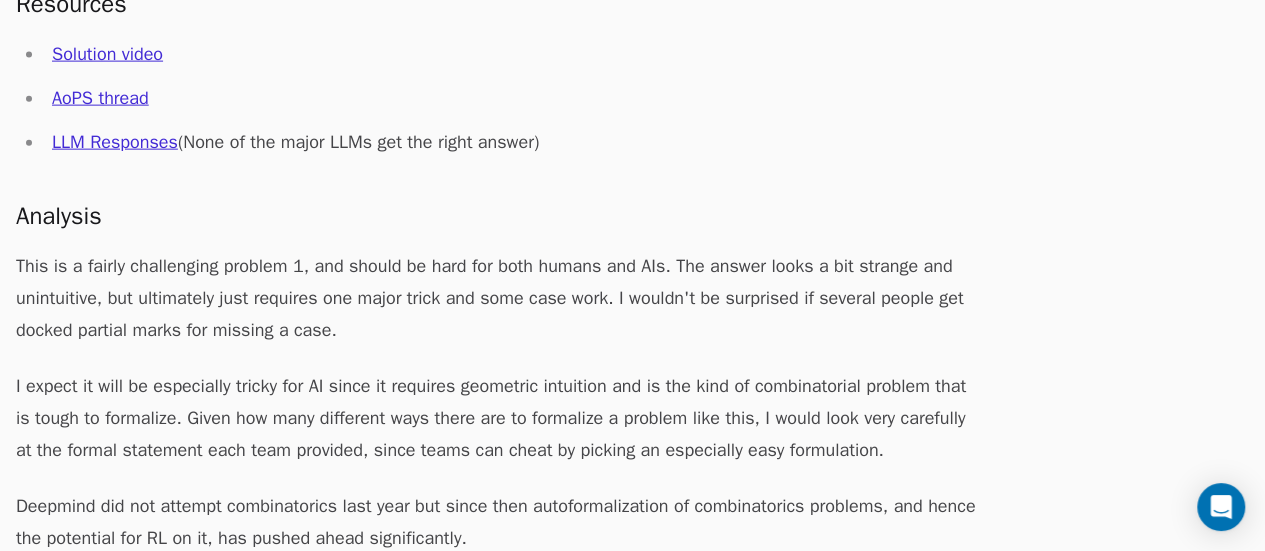 drag, startPoint x: 592, startPoint y: 243, endPoint x: 475, endPoint y: 248, distance: 117.10679 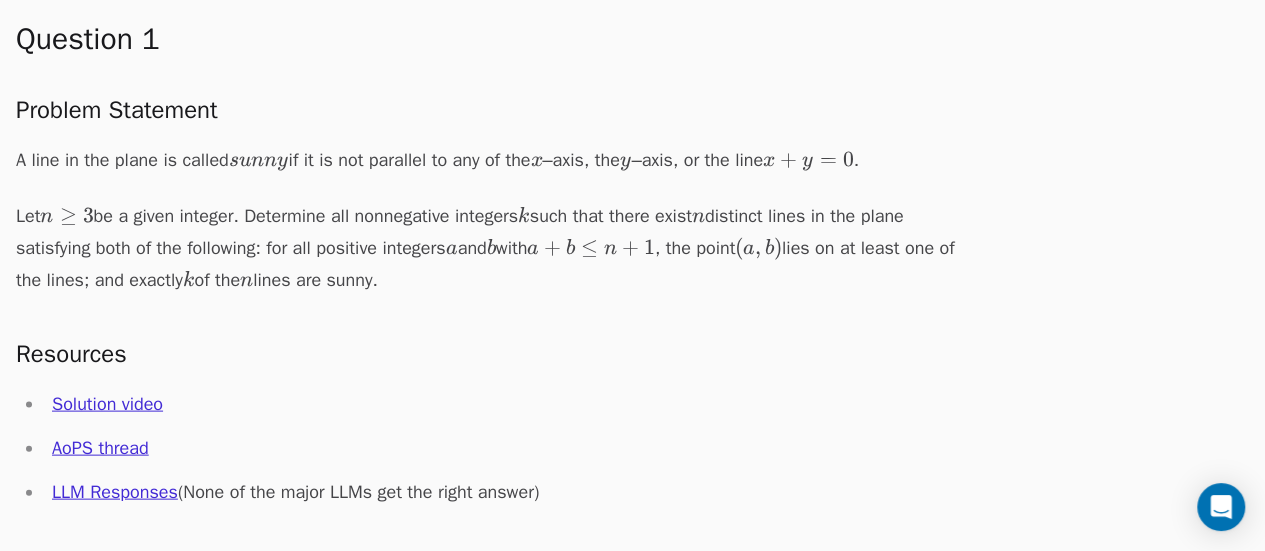 scroll, scrollTop: 1935, scrollLeft: 0, axis: vertical 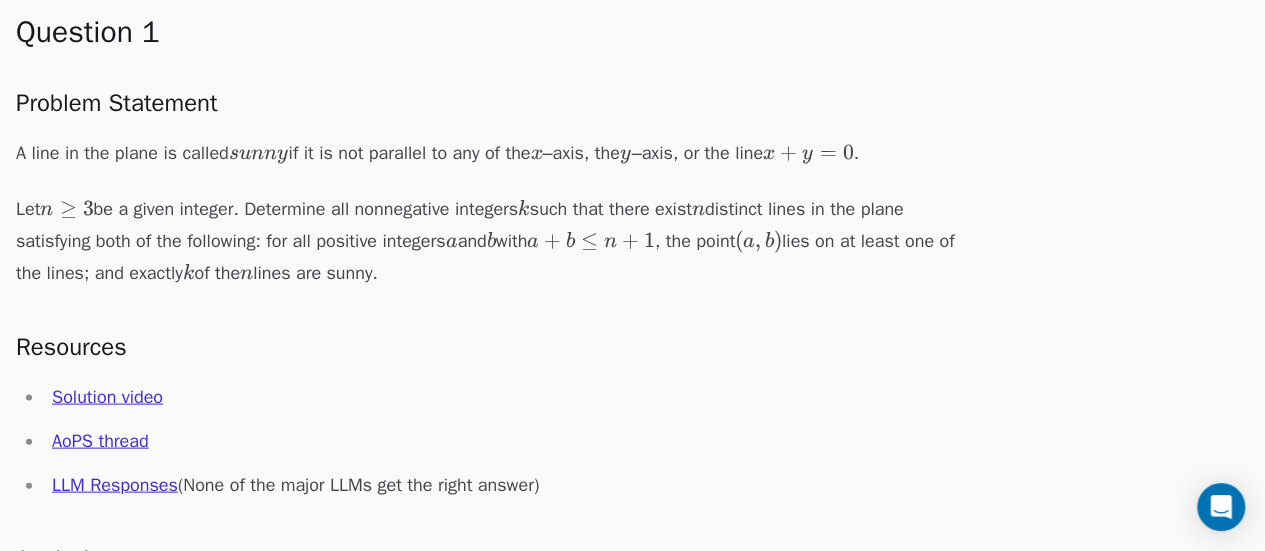 click on "Let  n ≥ 3 n\ge3 n ≥ 3  be a given integer. Determine all nonnegative integers  k k k  such that there exist  n n n  distinct lines in the plane satisfying both of the following:
for all positive integers  a a a  and  b b b  with  a + b ≤ n + 1 a+b\le n+1 a + b ≤ n + 1 , the point  ( a , b ) (a,b) ( a , b )  lies on at least one of the lines; and
exactly  k k k  of the  n n n  lines are sunny." at bounding box center (496, 241) 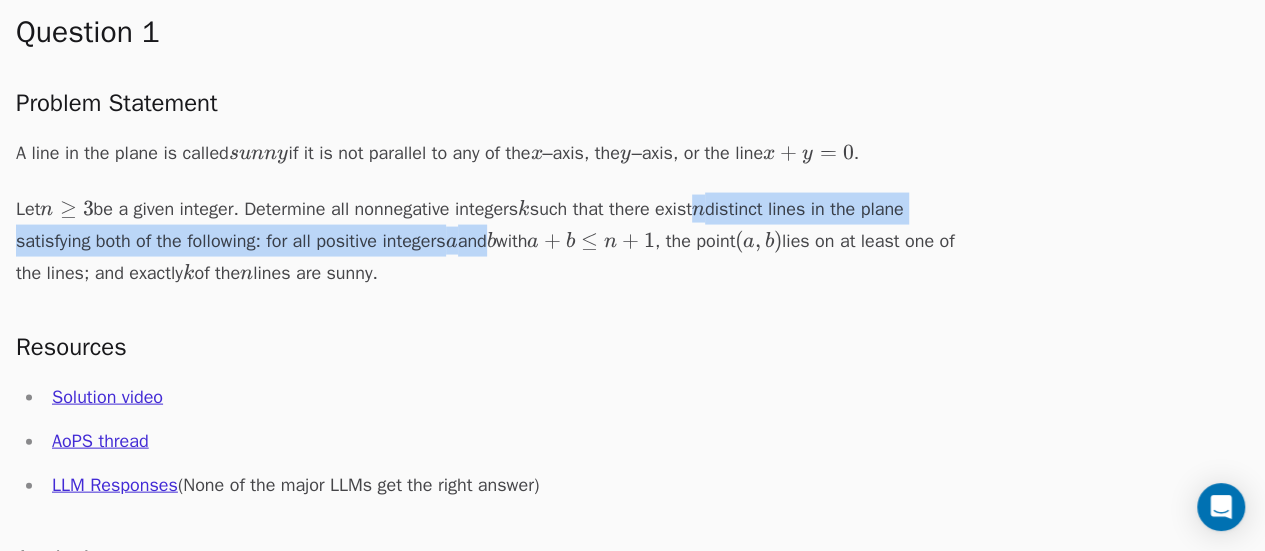 drag, startPoint x: 473, startPoint y: 248, endPoint x: 414, endPoint y: 223, distance: 64.07808 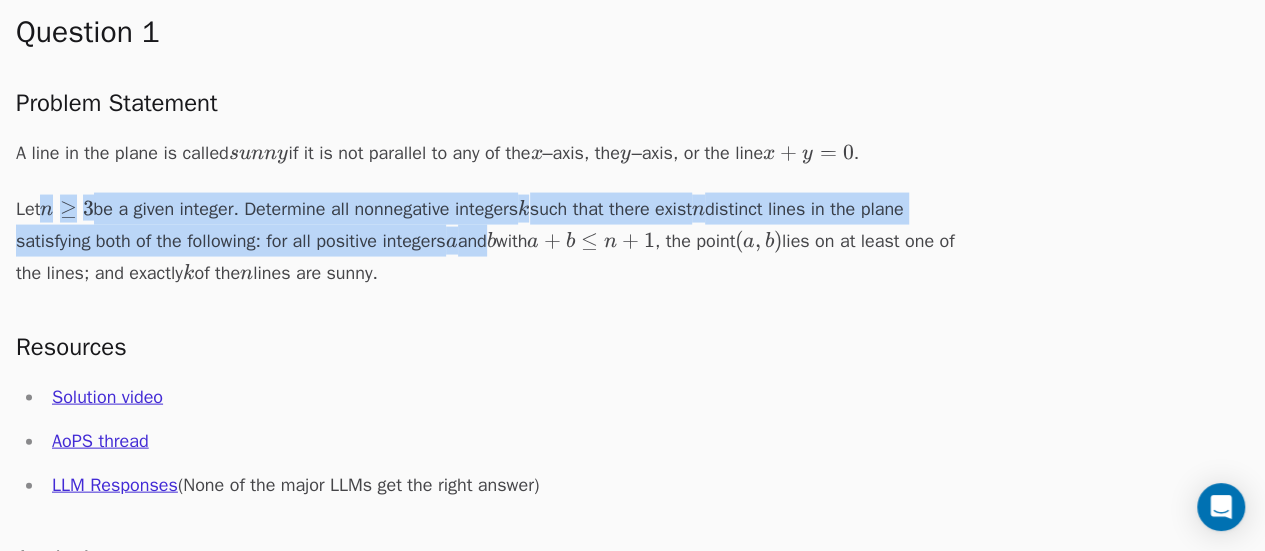 click on "Let  n ≥ 3 n\ge3 n ≥ 3  be a given integer. Determine all nonnegative integers  k k k  such that there exist  n n n  distinct lines in the plane satisfying both of the following:
for all positive integers  a a a  and  b b b  with  a + b ≤ n + 1 a+b\le n+1 a + b ≤ n + 1 , the point  ( a , b ) (a,b) ( a , b )  lies on at least one of the lines; and
exactly  k k k  of the  n n n  lines are sunny." at bounding box center [496, 241] 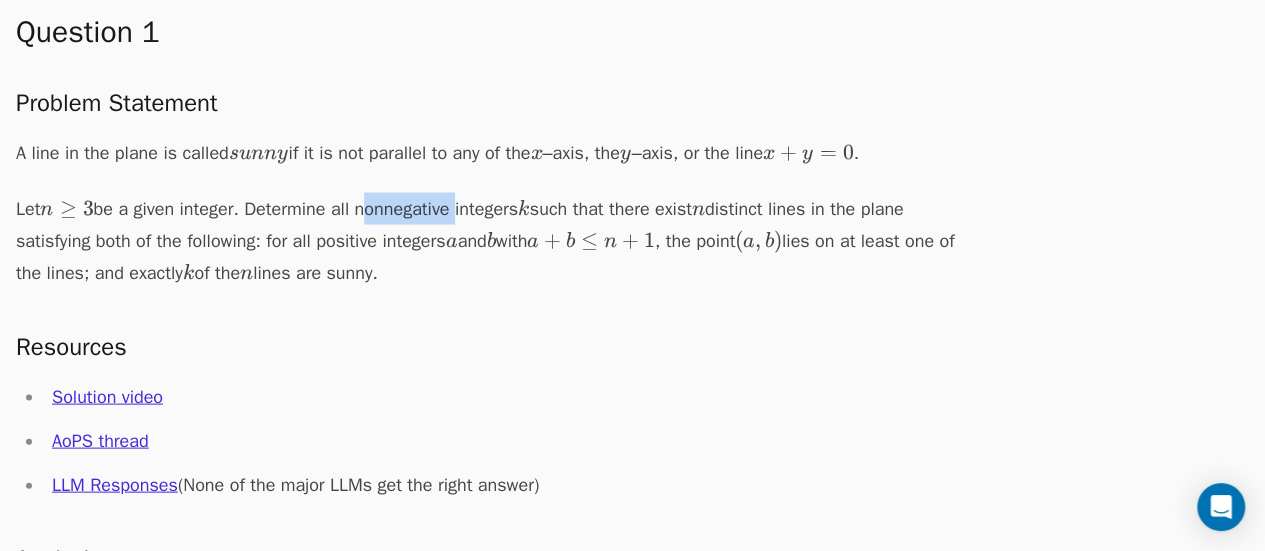 click on "Let  n ≥ 3 n\ge3 n ≥ 3  be a given integer. Determine all nonnegative integers  k k k  such that there exist  n n n  distinct lines in the plane satisfying both of the following:
for all positive integers  a a a  and  b b b  with  a + b ≤ n + 1 a+b\le n+1 a + b ≤ n + 1 , the point  ( a , b ) (a,b) ( a , b )  lies on at least one of the lines; and
exactly  k k k  of the  n n n  lines are sunny." at bounding box center [496, 241] 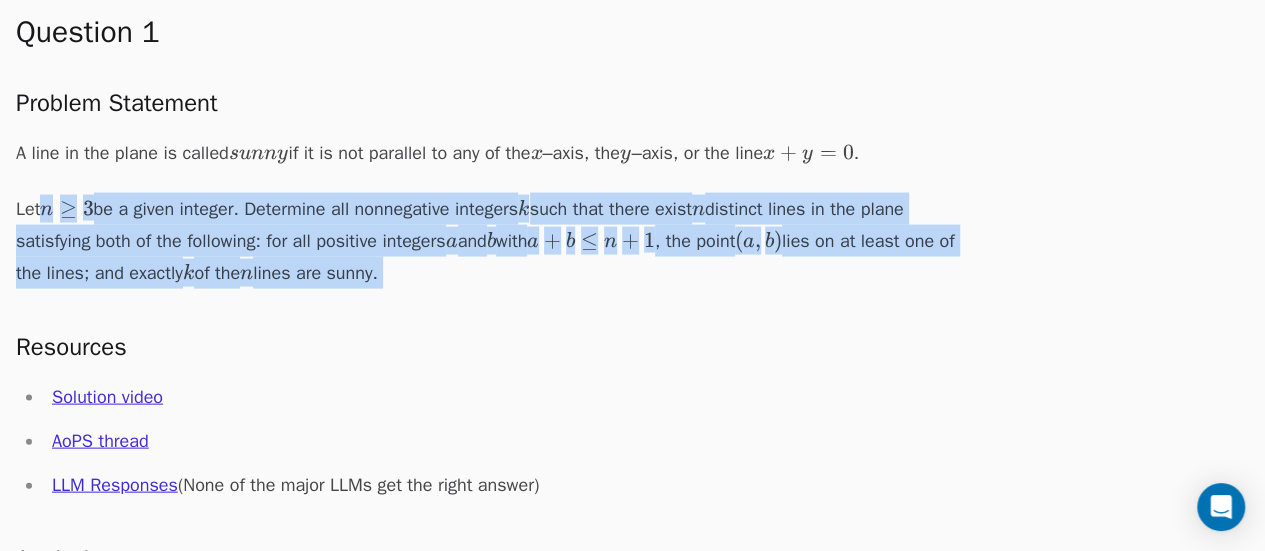 drag, startPoint x: 414, startPoint y: 223, endPoint x: 408, endPoint y: 283, distance: 60.299255 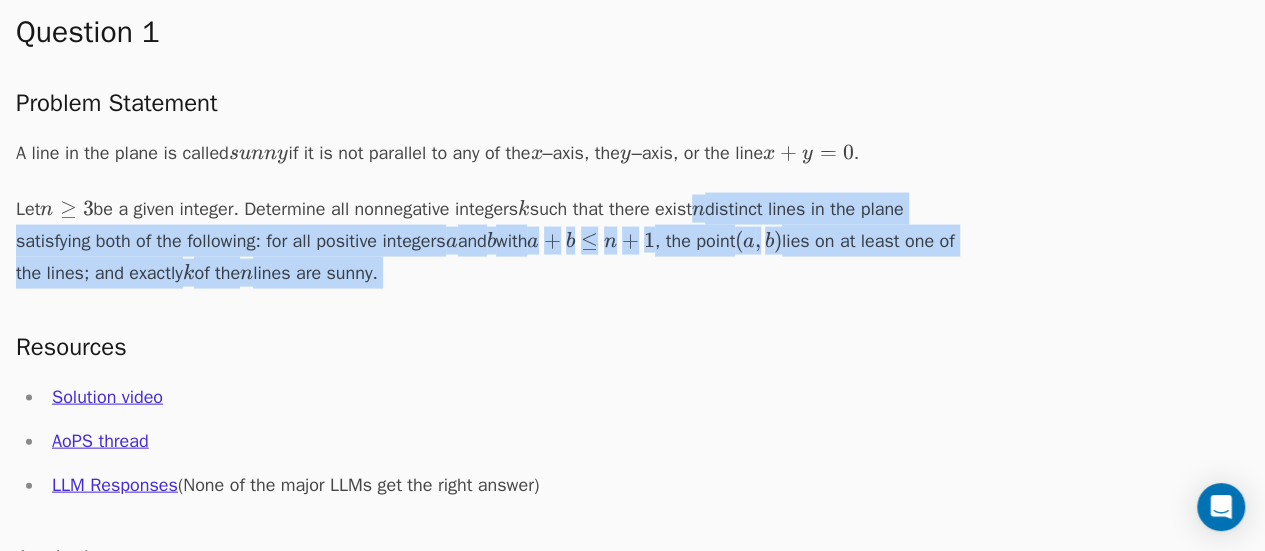 drag, startPoint x: 408, startPoint y: 283, endPoint x: 344, endPoint y: 234, distance: 80.60397 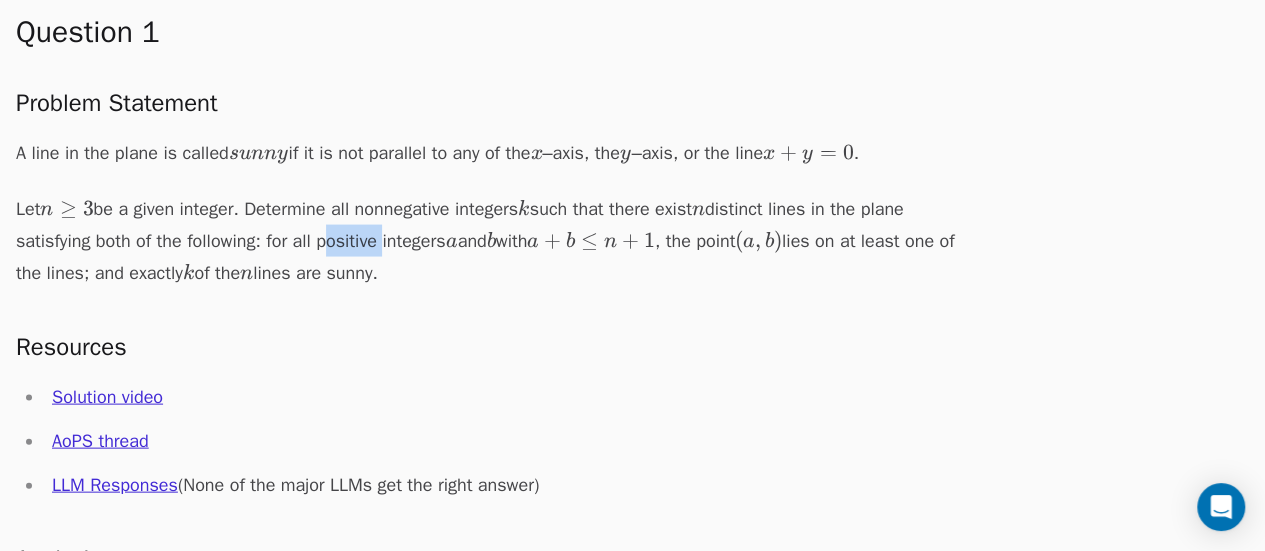 click on "Let  n ≥ 3 n\ge3 n ≥ 3  be a given integer. Determine all nonnegative integers  k k k  such that there exist  n n n  distinct lines in the plane satisfying both of the following:
for all positive integers  a a a  and  b b b  with  a + b ≤ n + 1 a+b\le n+1 a + b ≤ n + 1 , the point  ( a , b ) (a,b) ( a , b )  lies on at least one of the lines; and
exactly  k k k  of the  n n n  lines are sunny." at bounding box center (496, 241) 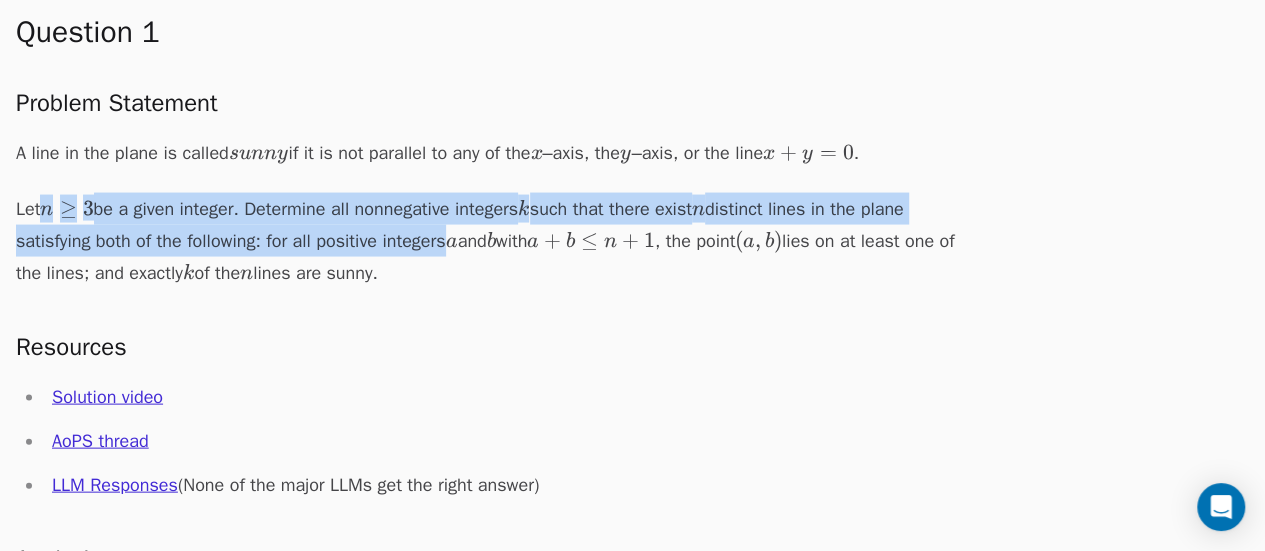 drag, startPoint x: 344, startPoint y: 234, endPoint x: 324, endPoint y: 216, distance: 26.907248 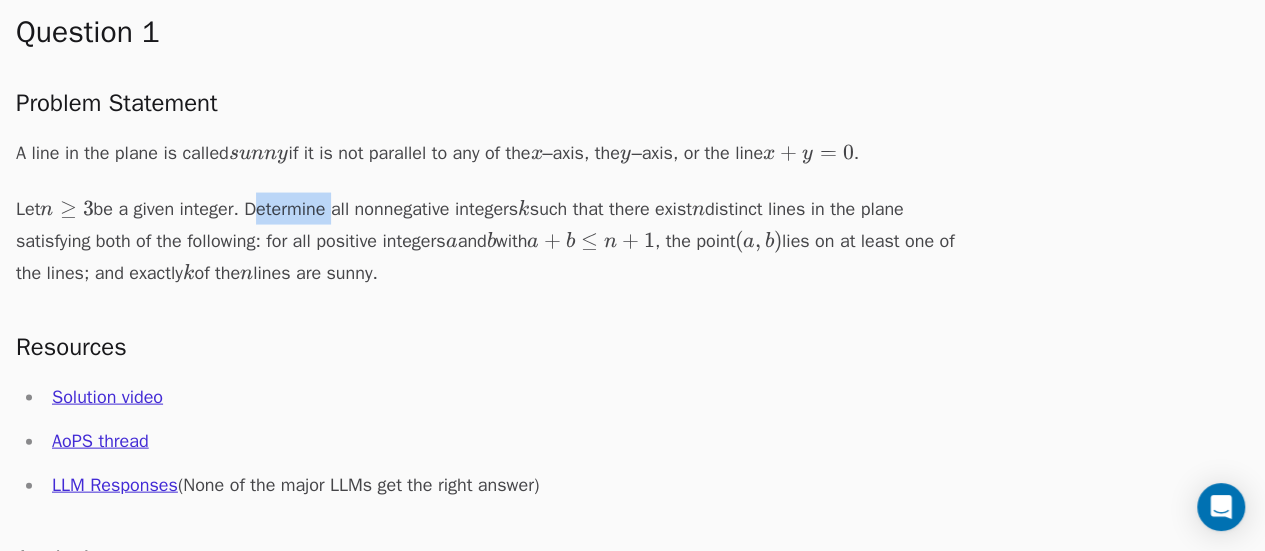 click on "Let  n ≥ 3 n\ge3 n ≥ 3  be a given integer. Determine all nonnegative integers  k k k  such that there exist  n n n  distinct lines in the plane satisfying both of the following:
for all positive integers  a a a  and  b b b  with  a + b ≤ n + 1 a+b\le n+1 a + b ≤ n + 1 , the point  ( a , b ) (a,b) ( a , b )  lies on at least one of the lines; and
exactly  k k k  of the  n n n  lines are sunny." at bounding box center [496, 241] 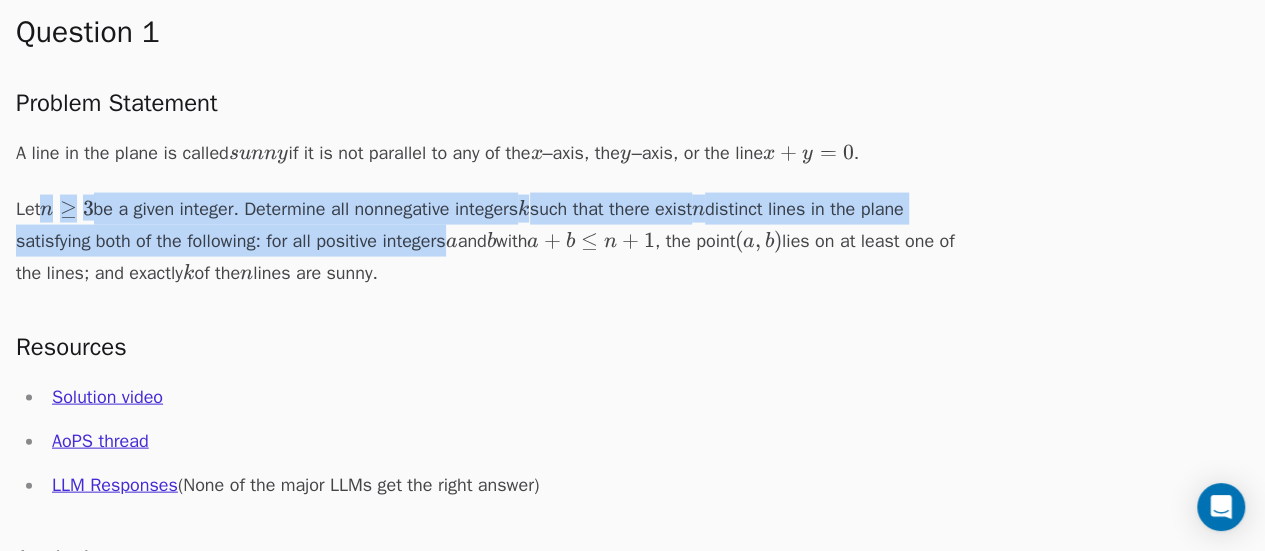 drag, startPoint x: 324, startPoint y: 216, endPoint x: 332, endPoint y: 255, distance: 39.812057 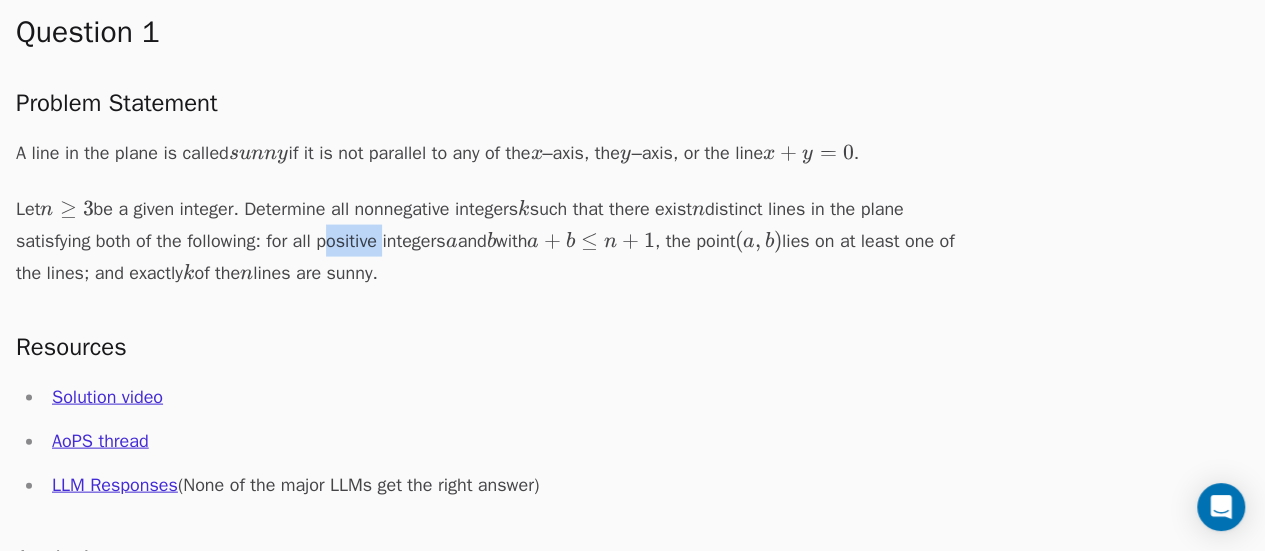 click on "Let  n ≥ 3 n\ge3 n ≥ 3  be a given integer. Determine all nonnegative integers  k k k  such that there exist  n n n  distinct lines in the plane satisfying both of the following:
for all positive integers  a a a  and  b b b  with  a + b ≤ n + 1 a+b\le n+1 a + b ≤ n + 1 , the point  ( a , b ) (a,b) ( a , b )  lies on at least one of the lines; and
exactly  k k k  of the  n n n  lines are sunny." at bounding box center (496, 241) 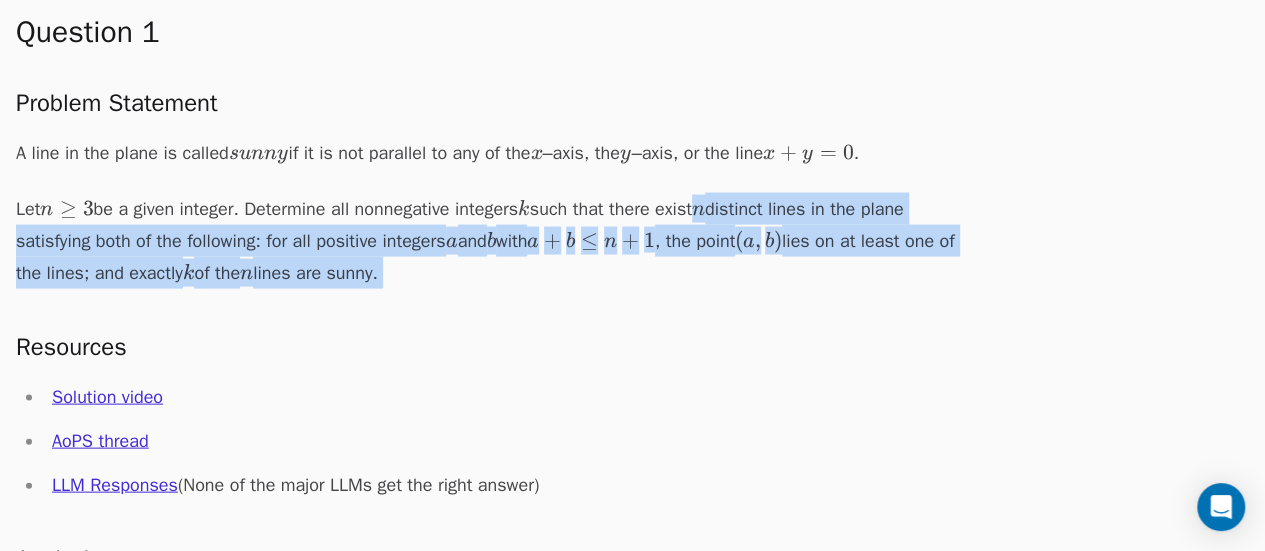 drag, startPoint x: 332, startPoint y: 255, endPoint x: 340, endPoint y: 278, distance: 24.351591 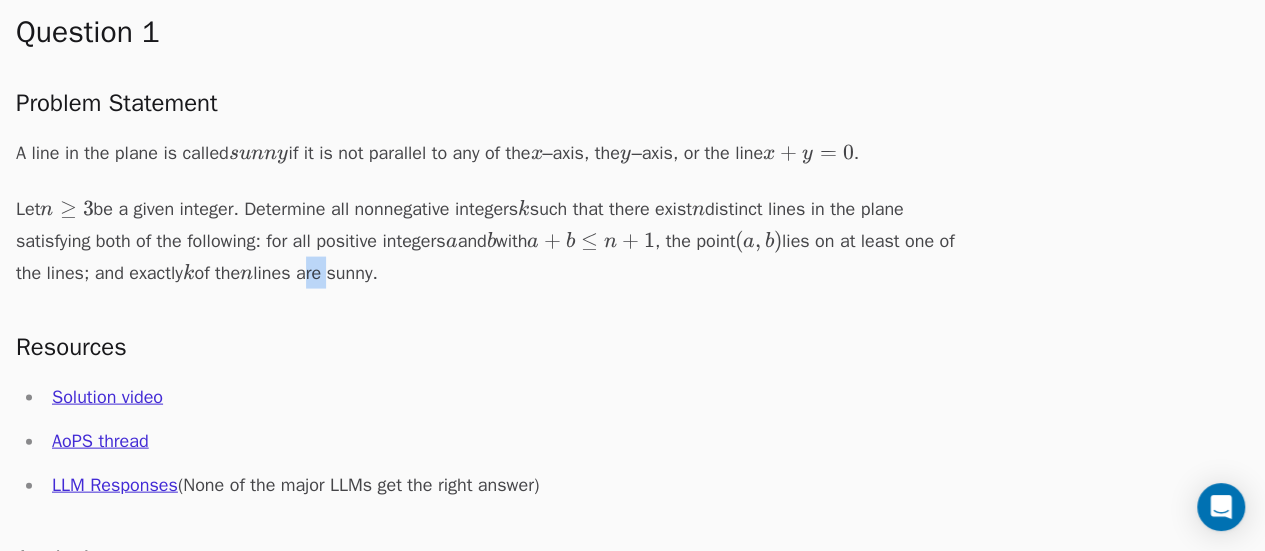 click on "Let  n ≥ 3 n\ge3 n ≥ 3  be a given integer. Determine all nonnegative integers  k k k  such that there exist  n n n  distinct lines in the plane satisfying both of the following:
for all positive integers  a a a  and  b b b  with  a + b ≤ n + 1 a+b\le n+1 a + b ≤ n + 1 , the point  ( a , b ) (a,b) ( a , b )  lies on at least one of the lines; and
exactly  k k k  of the  n n n  lines are sunny." at bounding box center [496, 241] 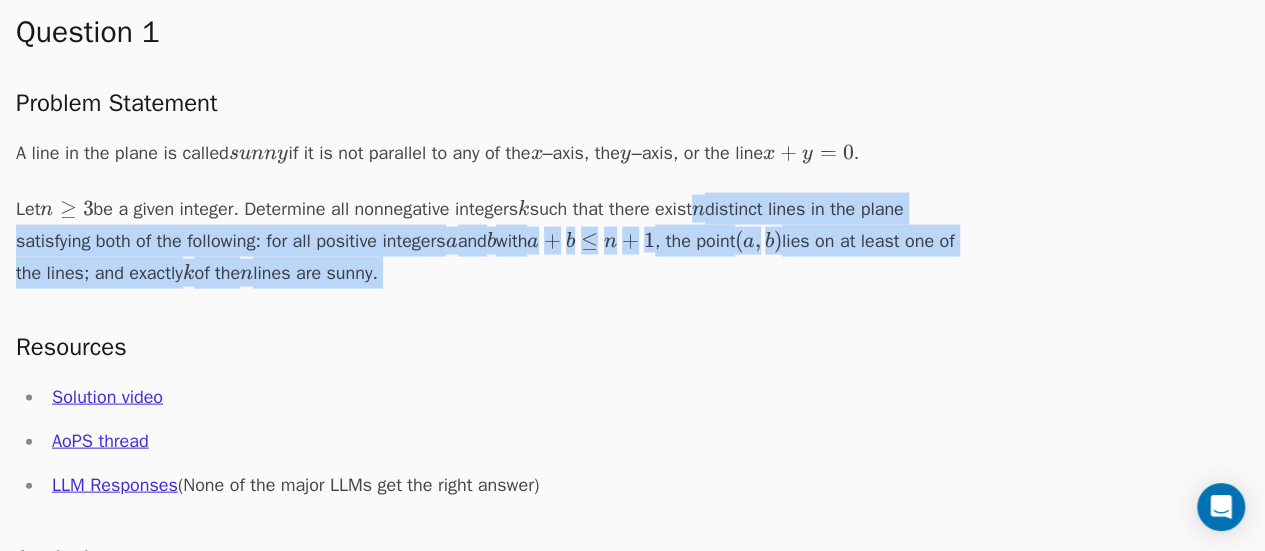 drag, startPoint x: 340, startPoint y: 278, endPoint x: 305, endPoint y: 244, distance: 48.79549 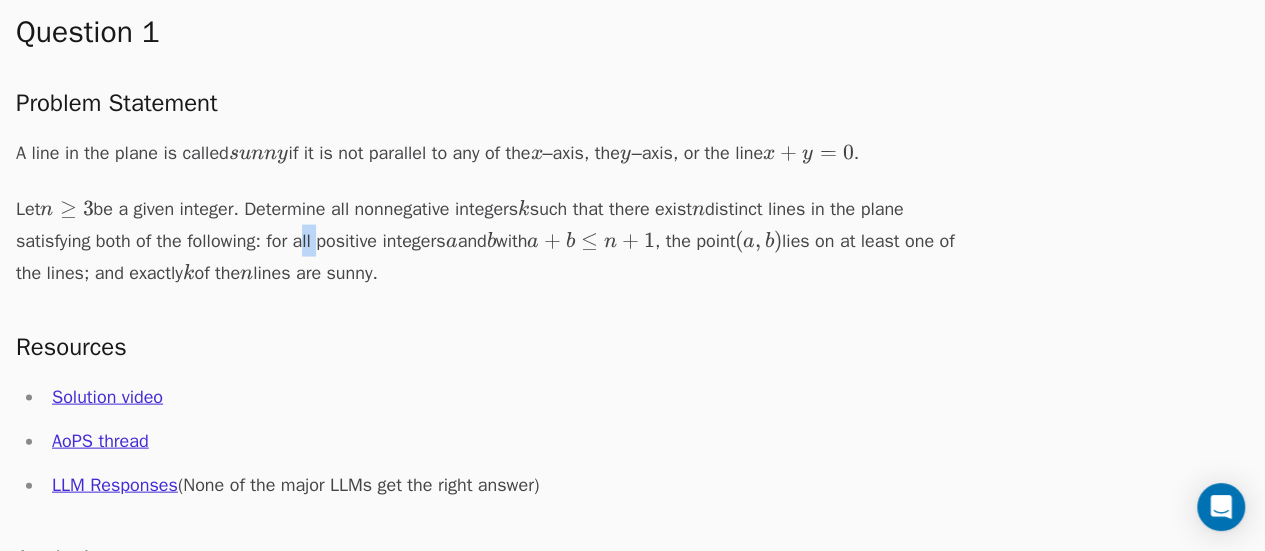 click on "Let  n ≥ 3 n\ge3 n ≥ 3  be a given integer. Determine all nonnegative integers  k k k  such that there exist  n n n  distinct lines in the plane satisfying both of the following:
for all positive integers  a a a  and  b b b  with  a + b ≤ n + 1 a+b\le n+1 a + b ≤ n + 1 , the point  ( a , b ) (a,b) ( a , b )  lies on at least one of the lines; and
exactly  k k k  of the  n n n  lines are sunny." at bounding box center [496, 241] 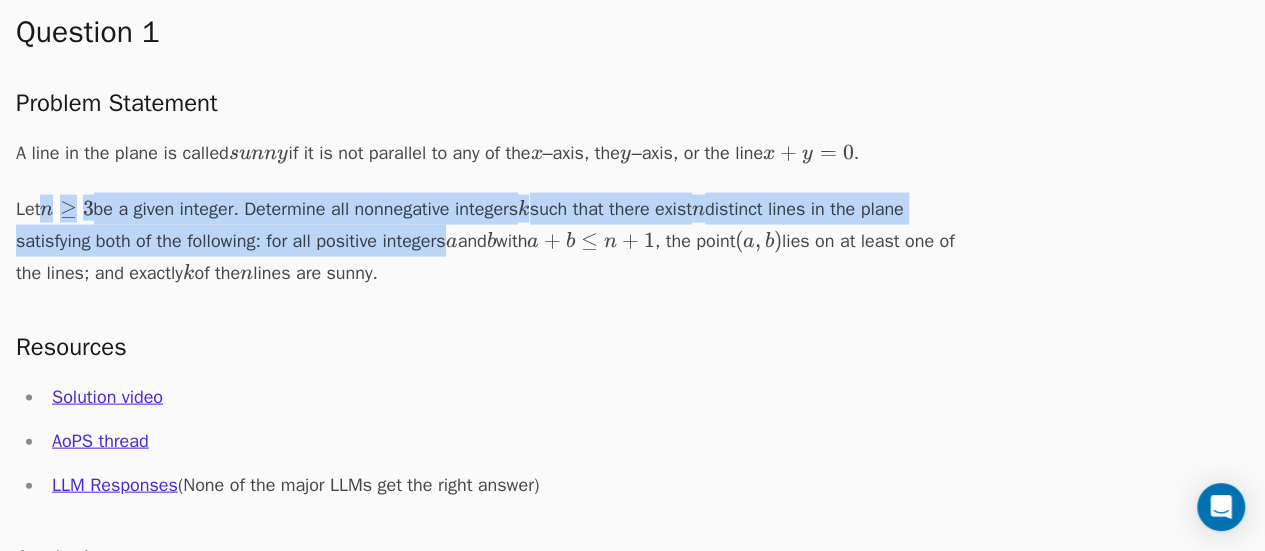 drag, startPoint x: 305, startPoint y: 244, endPoint x: 286, endPoint y: 223, distance: 28.319605 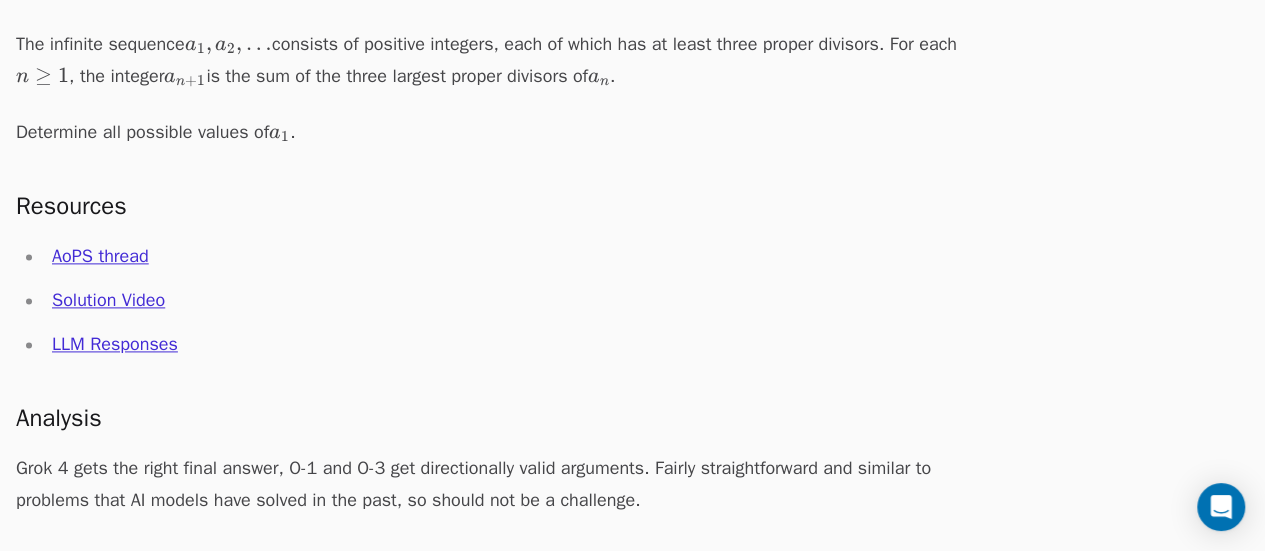 scroll, scrollTop: 5260, scrollLeft: 0, axis: vertical 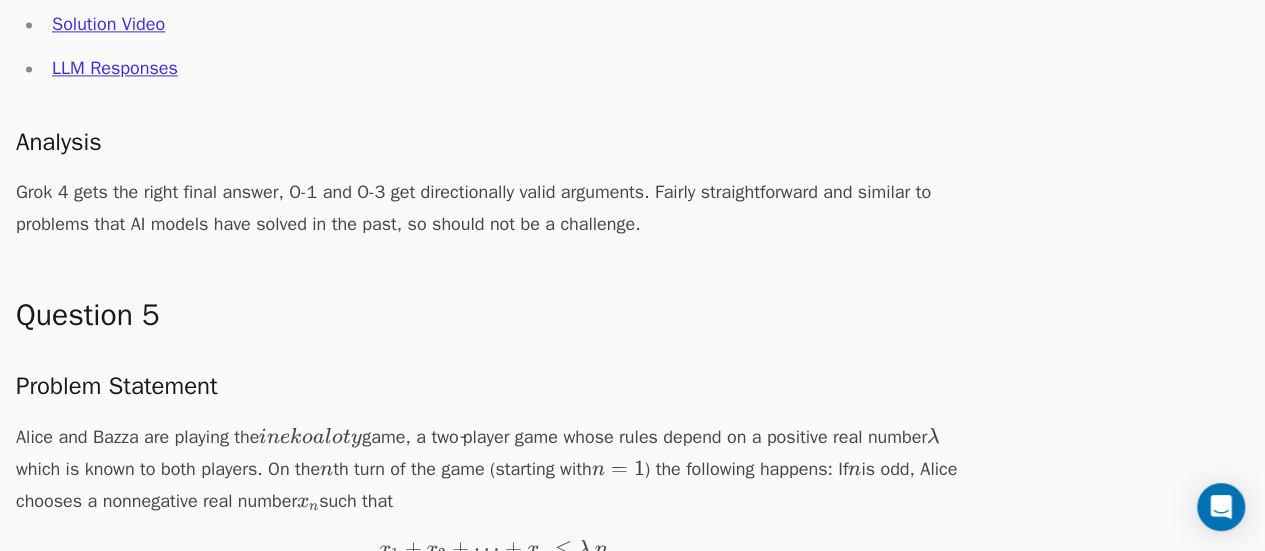click on "Grok 4 gets the right final answer, O-1 and O-3 get directionally valid arguments.
Fairly straightforward and similar to problems that AI models have solved in the past, so should not be a challenge." at bounding box center [496, 208] 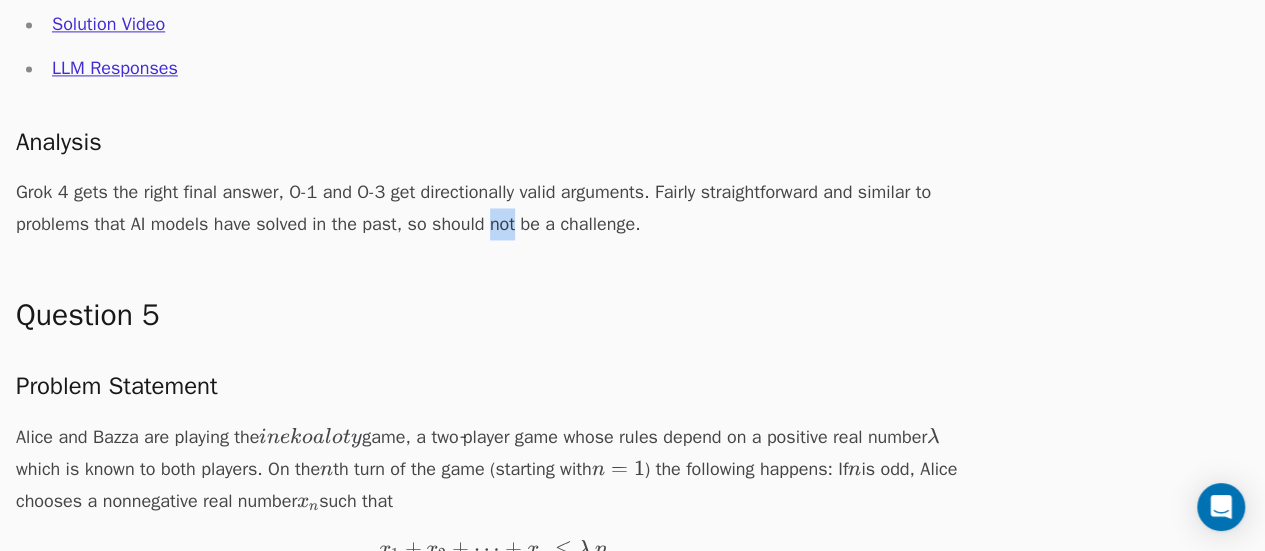 click on "Grok 4 gets the right final answer, O-1 and O-3 get directionally valid arguments.
Fairly straightforward and similar to problems that AI models have solved in the past, so should not be a challenge." at bounding box center (496, 208) 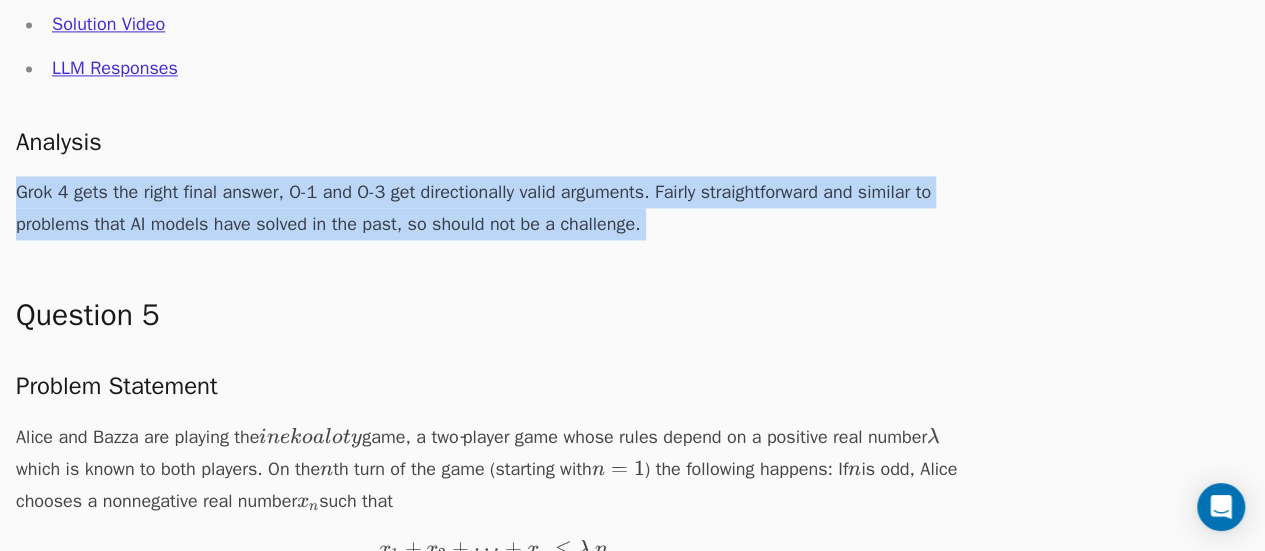click on "Grok 4 gets the right final answer, O-1 and O-3 get directionally valid arguments.
Fairly straightforward and similar to problems that AI models have solved in the past, so should not be a challenge." at bounding box center [496, 208] 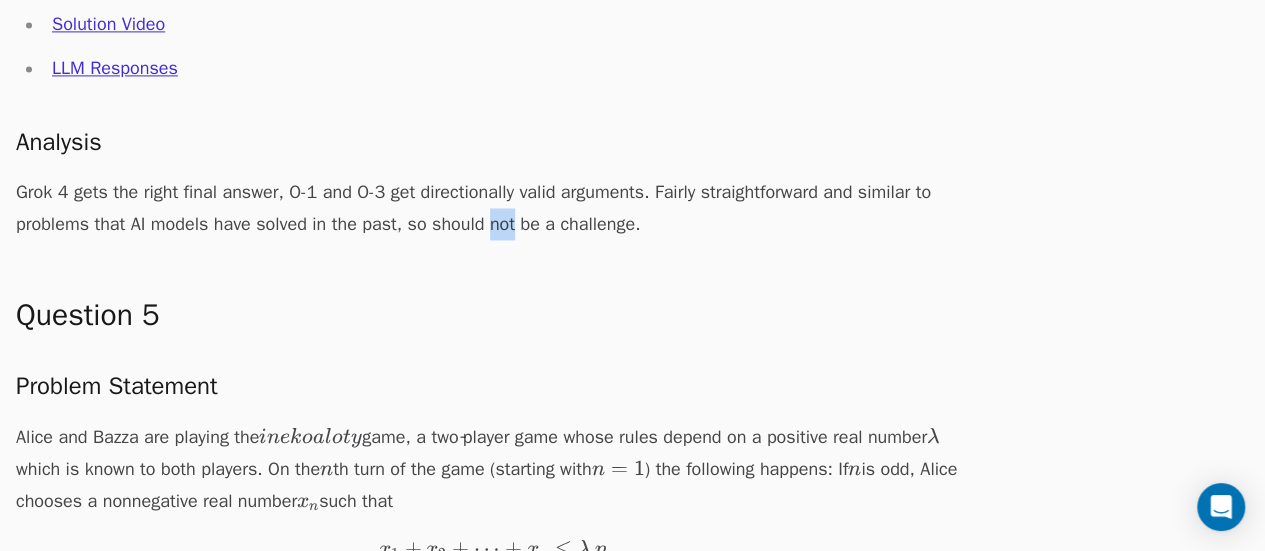 click on "Grok 4 gets the right final answer, O-1 and O-3 get directionally valid arguments.
Fairly straightforward and similar to problems that AI models have solved in the past, so should not be a challenge." at bounding box center [496, 208] 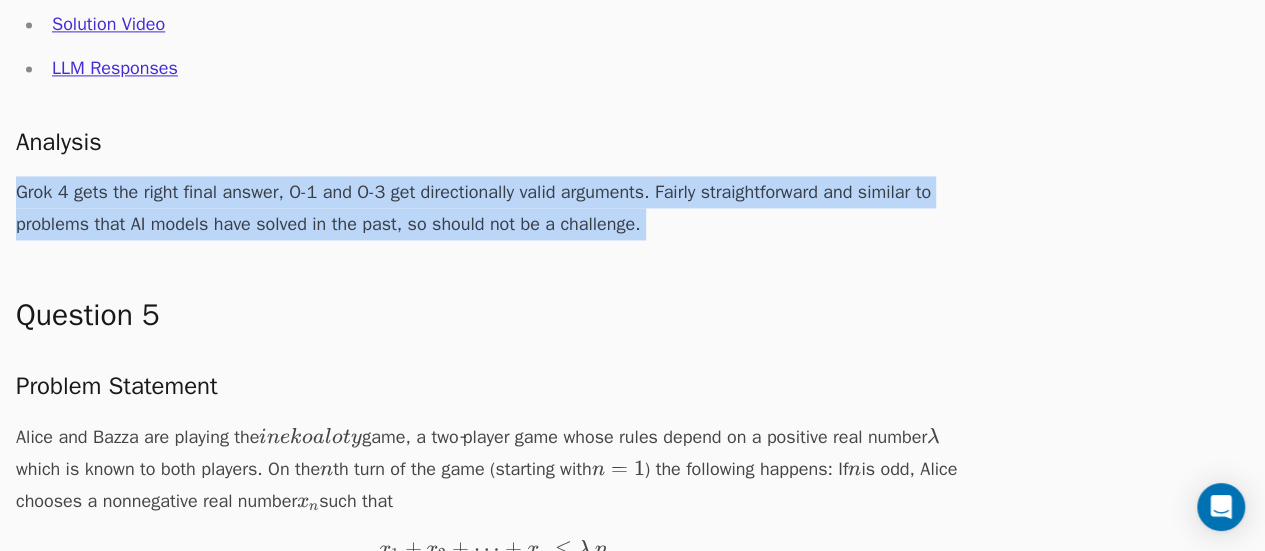 click on "Grok 4 gets the right final answer, O-1 and O-3 get directionally valid arguments.
Fairly straightforward and similar to problems that AI models have solved in the past, so should not be a challenge." at bounding box center (496, 208) 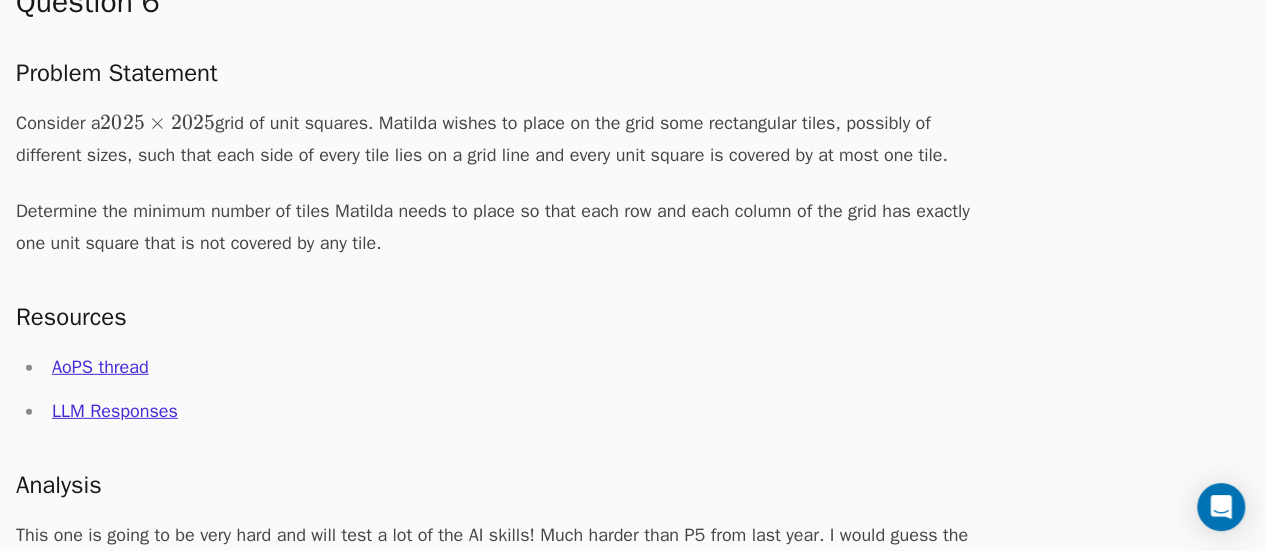 scroll, scrollTop: 6522, scrollLeft: 0, axis: vertical 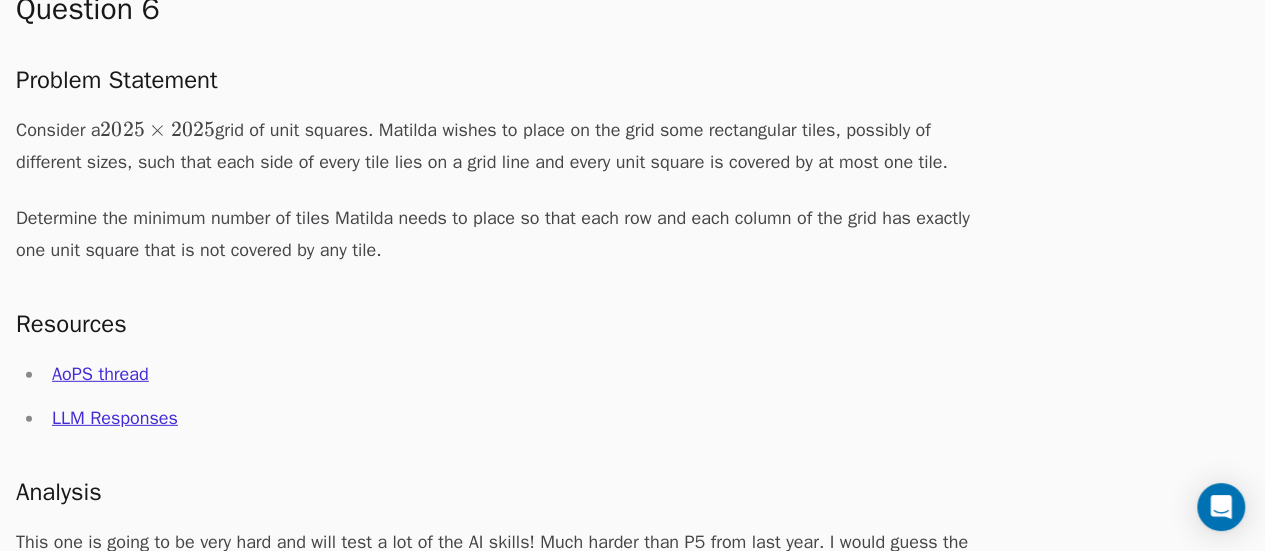 click on "Consider a  [NUMBER] × [NUMBER]  grid of unit squares. [NAME] wishes to place on the grid some rectangular tiles, possibly of different sizes, such that each side of every tile lies on a grid line and every unit square is covered by at most one tile." at bounding box center [496, 146] 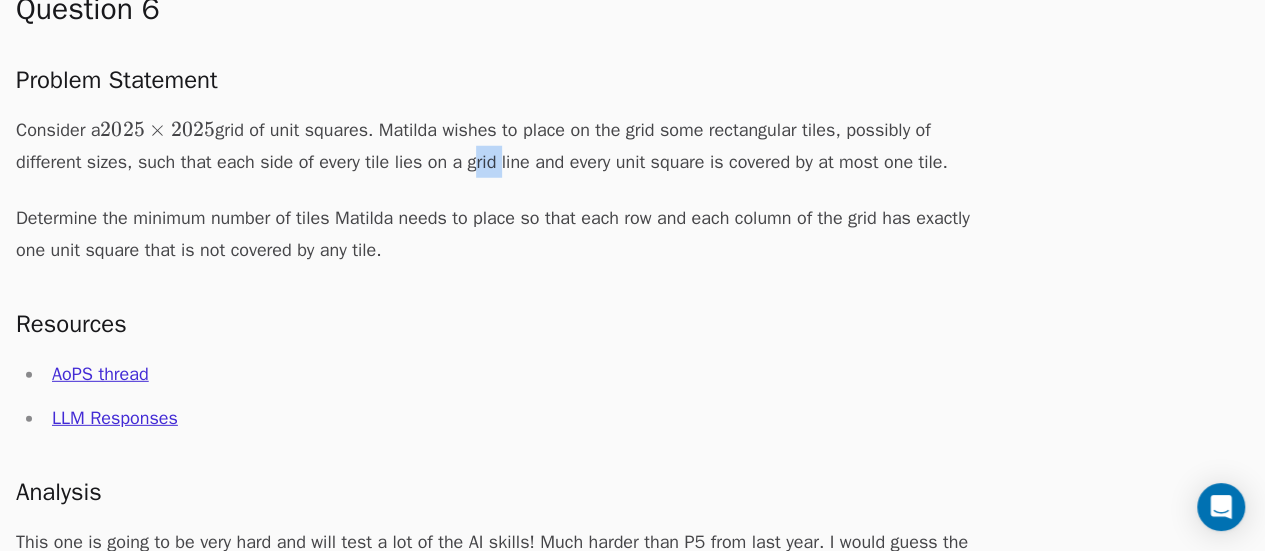 click on "Consider a  [NUMBER] × [NUMBER]  grid of unit squares. [NAME] wishes to place on the grid some rectangular tiles, possibly of different sizes, such that each side of every tile lies on a grid line and every unit square is covered by at most one tile." at bounding box center [496, 146] 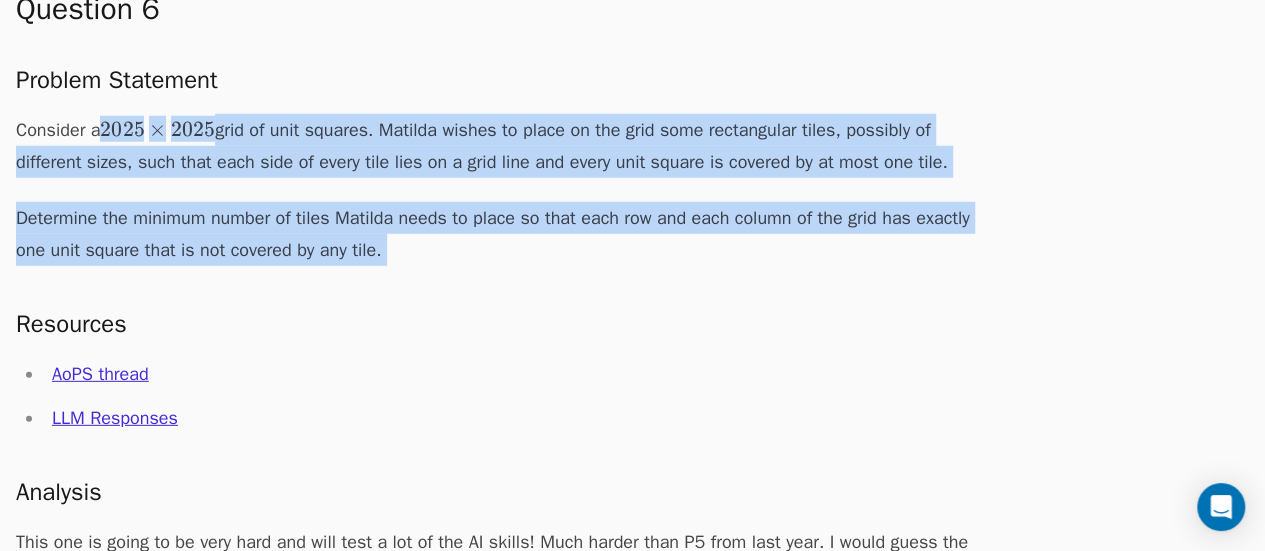 drag, startPoint x: 474, startPoint y: 169, endPoint x: 453, endPoint y: 237, distance: 71.168816 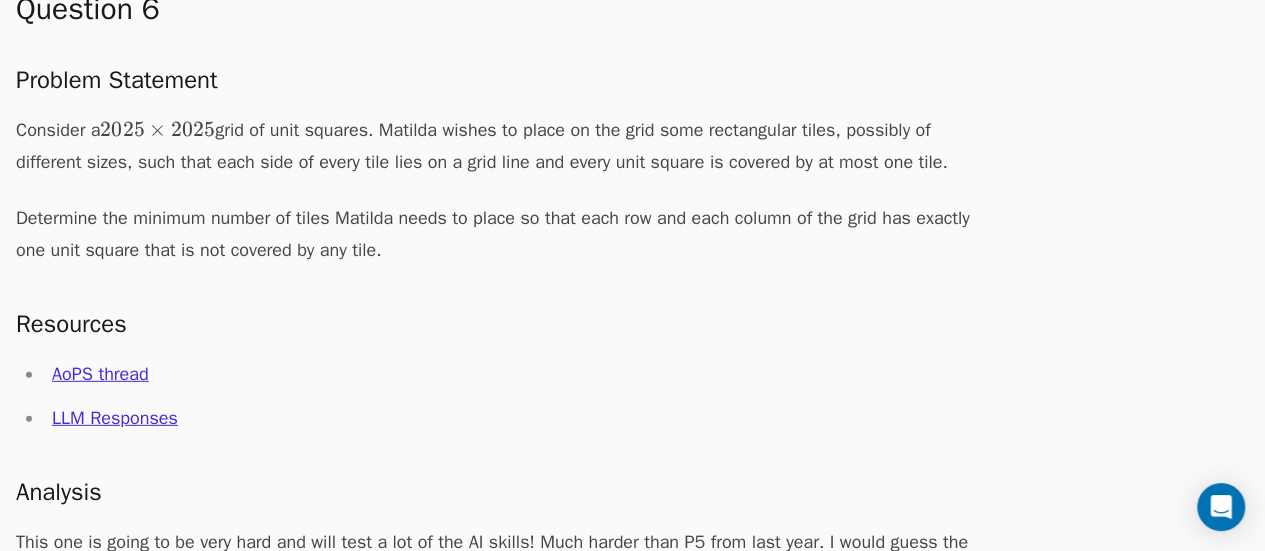 click on "Determine the minimum number of tiles Matilda needs to place so that each row and each column of the grid has exactly one unit square that is not covered by any tile." at bounding box center (496, 234) 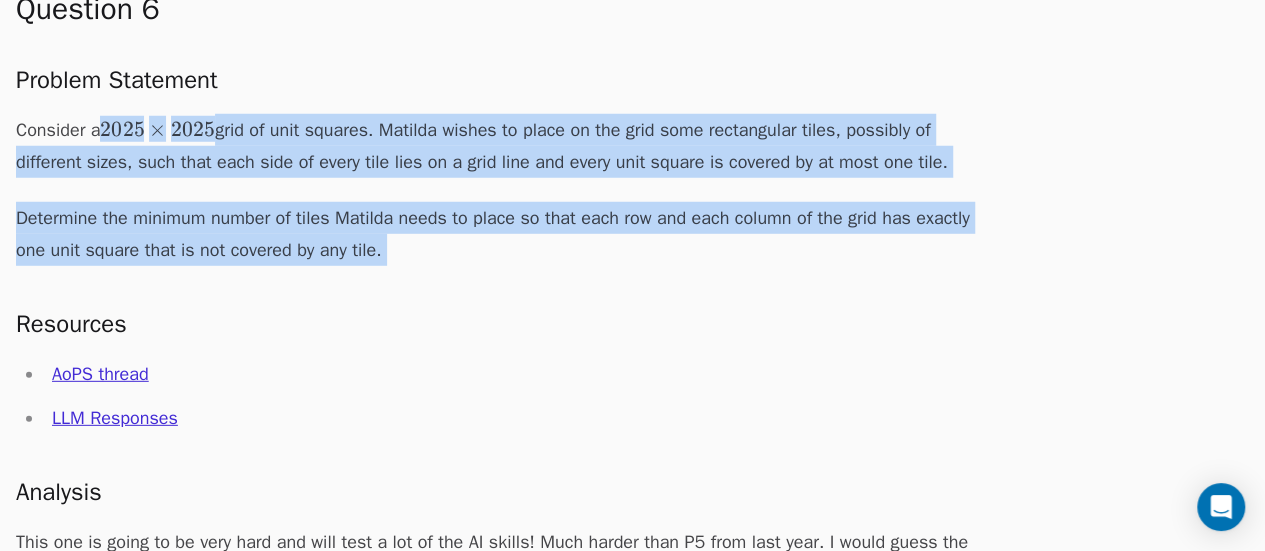 drag, startPoint x: 453, startPoint y: 237, endPoint x: 392, endPoint y: 146, distance: 109.55364 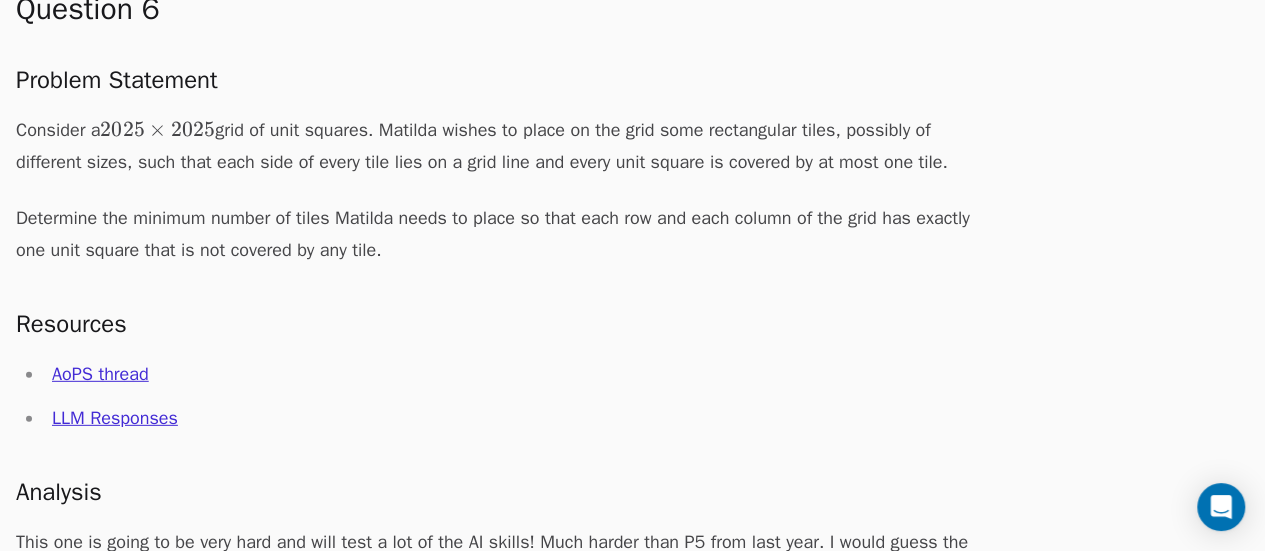 scroll, scrollTop: 6762, scrollLeft: 0, axis: vertical 